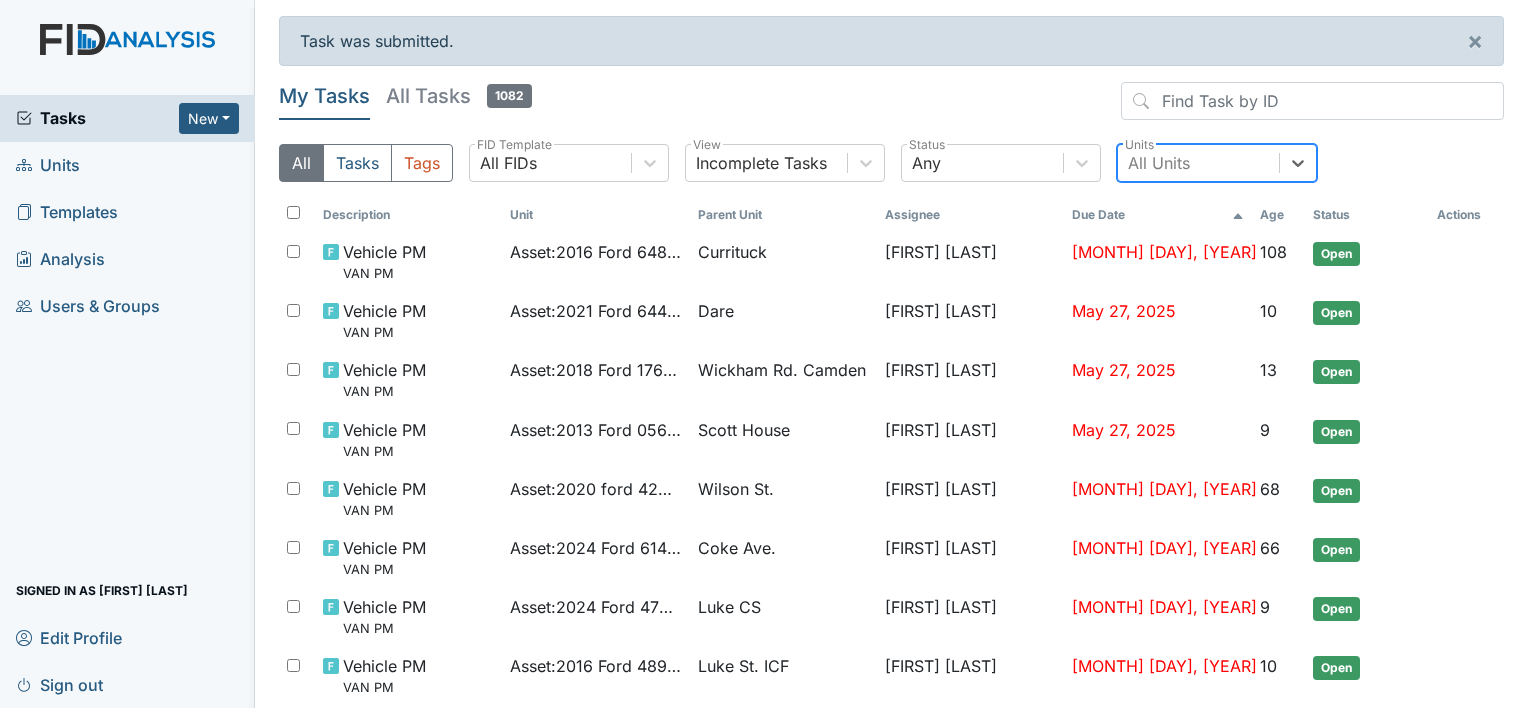 scroll, scrollTop: 0, scrollLeft: 0, axis: both 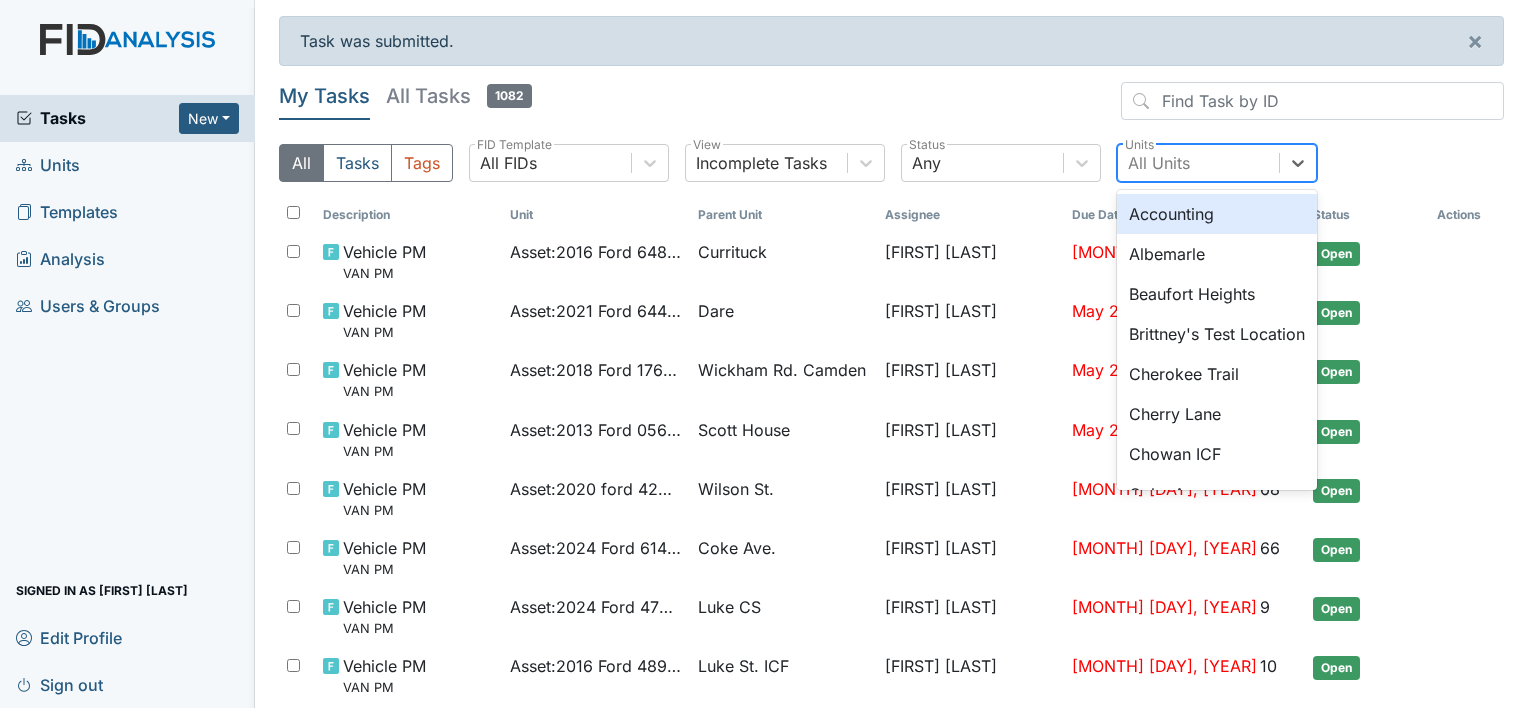 click on "All Units" at bounding box center [1159, 163] 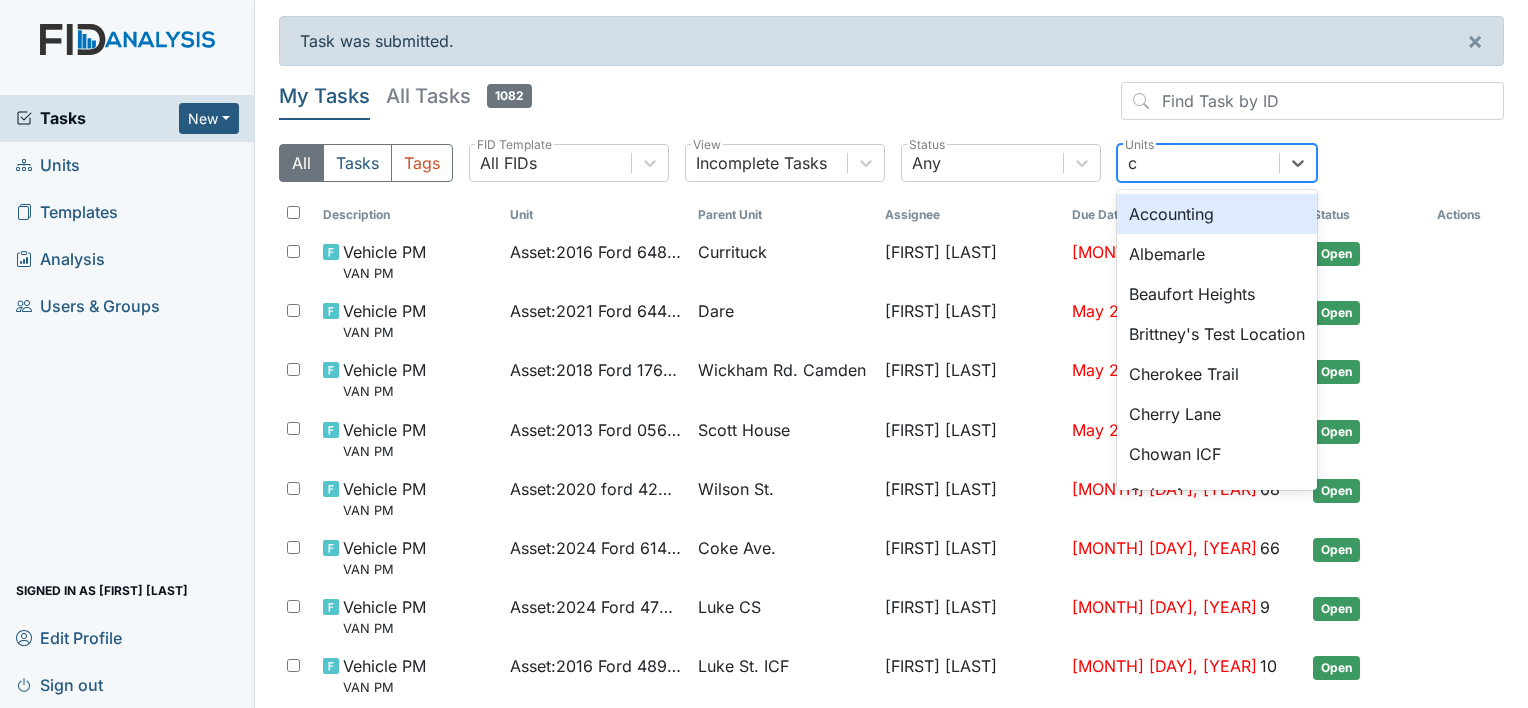 type on "co" 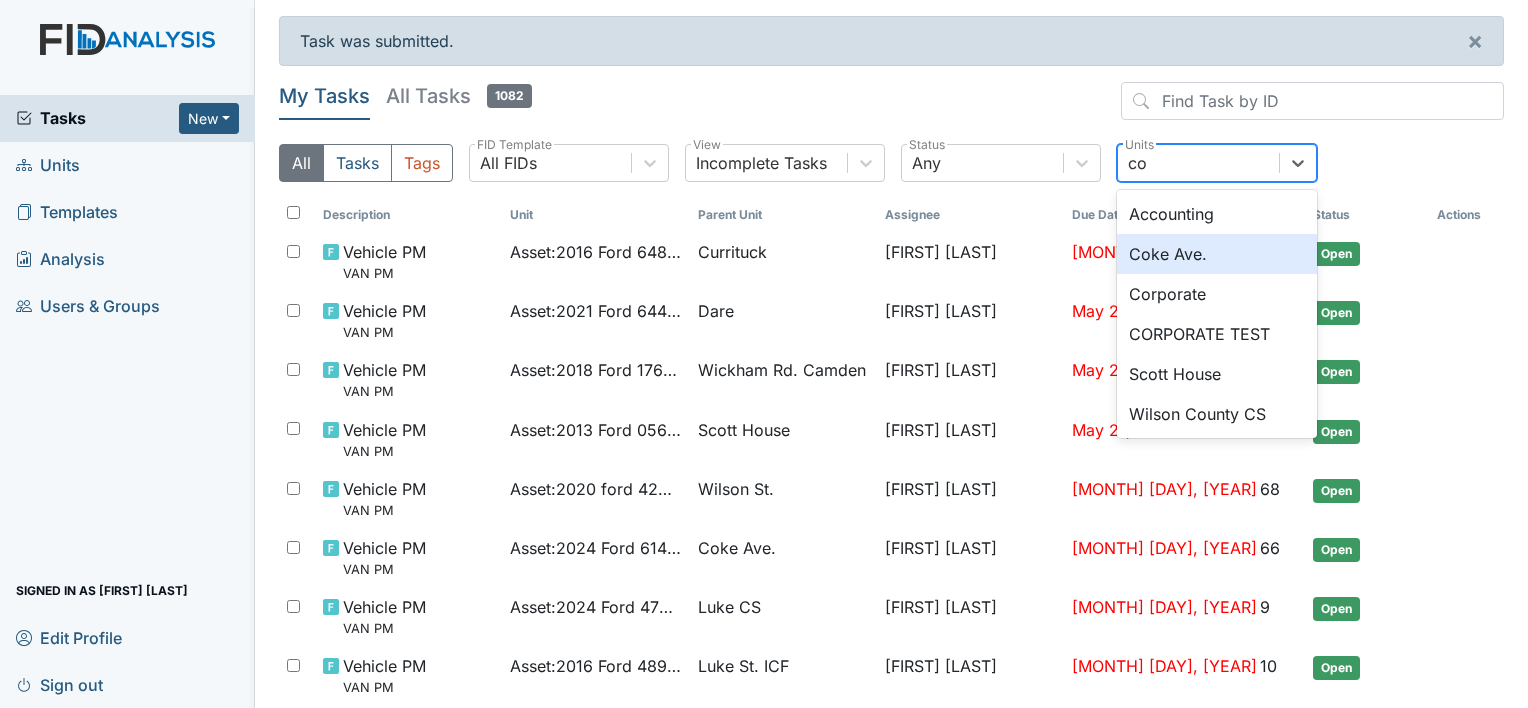 click on "Coke Ave." at bounding box center [1217, 254] 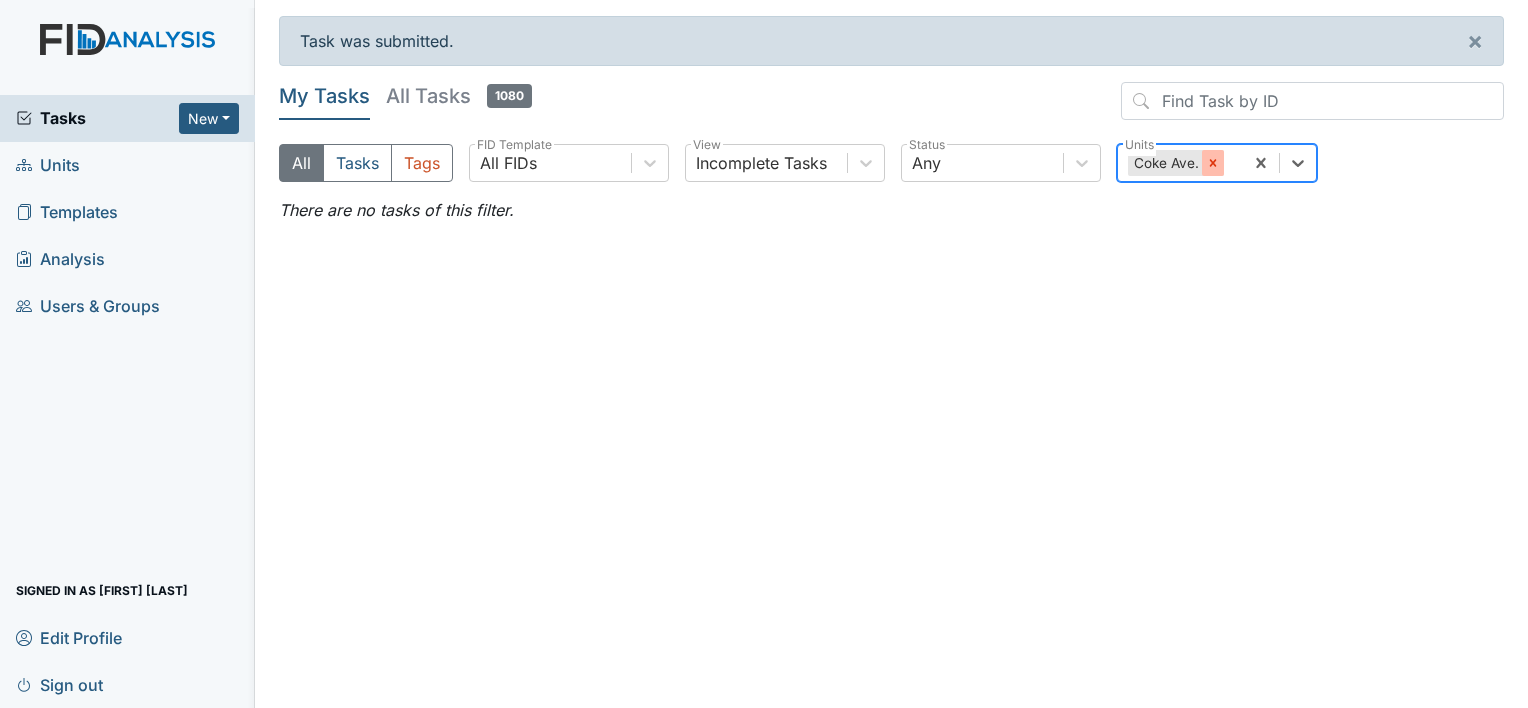 click 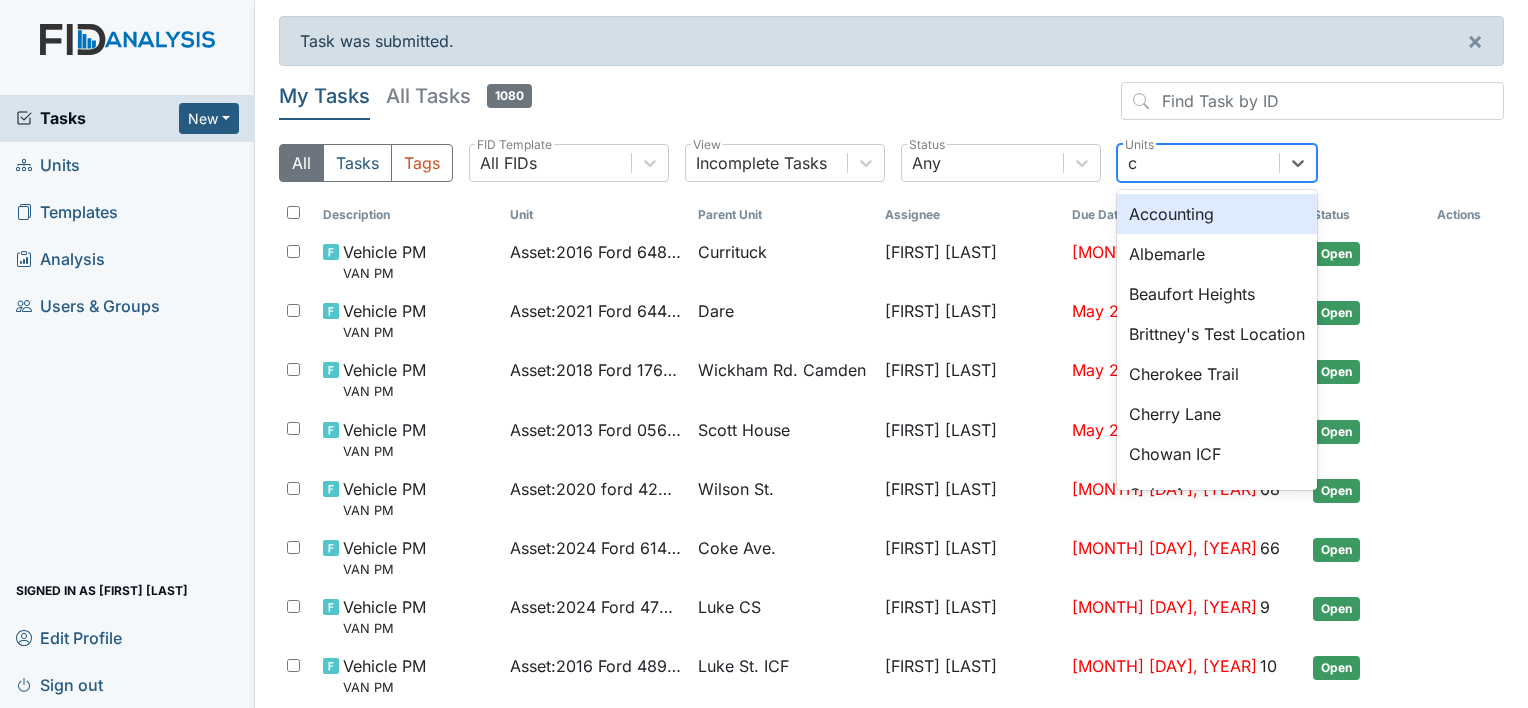 type on "ch" 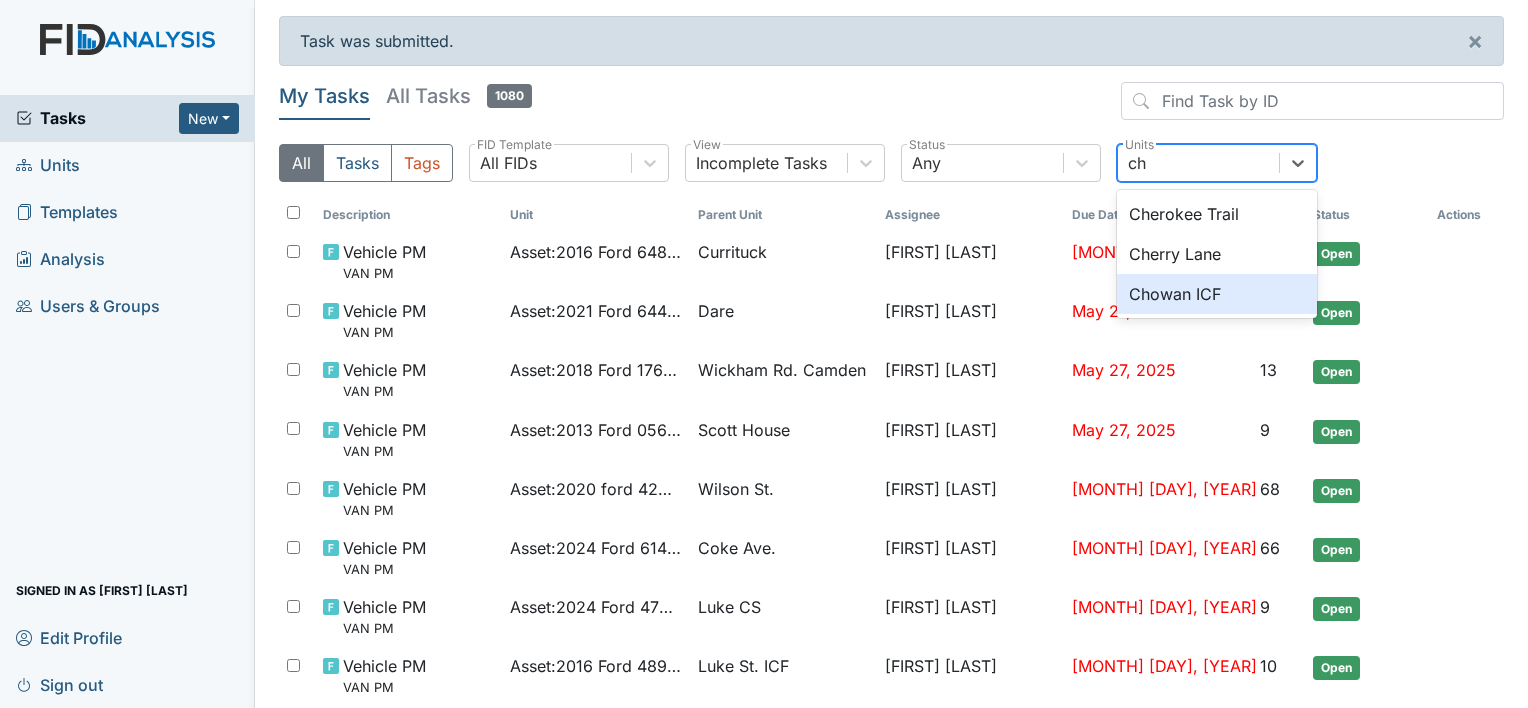click on "Chowan ICF" at bounding box center [1217, 294] 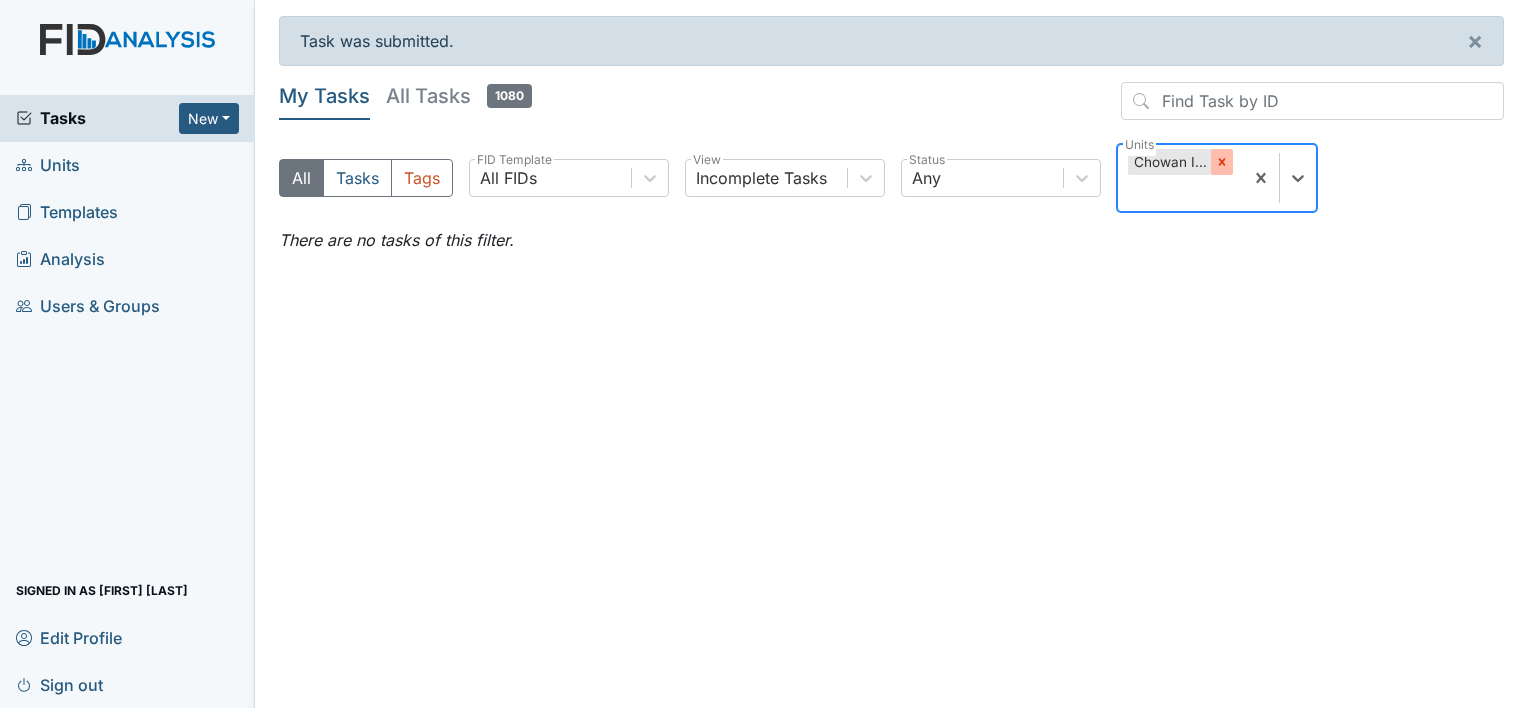 click 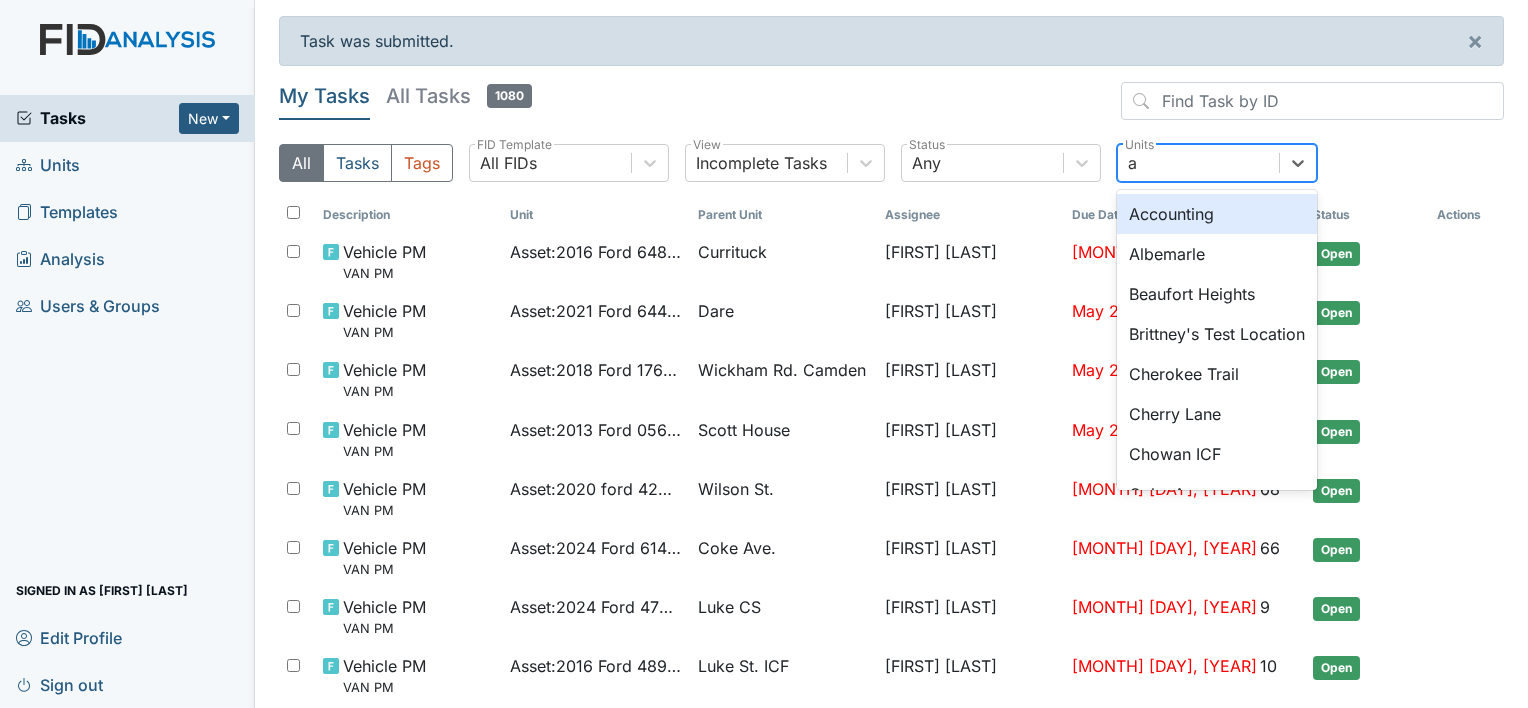 type on "al" 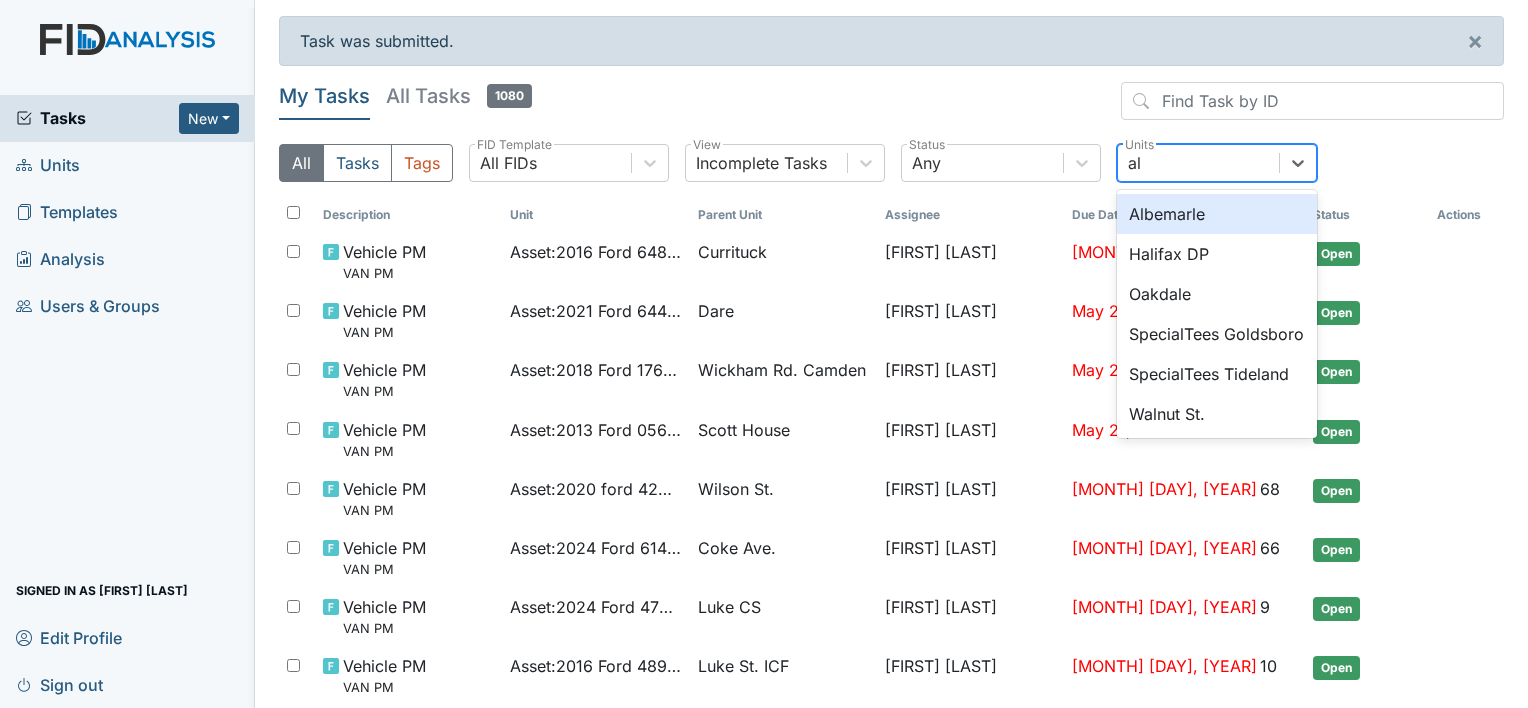 click on "Albemarle" at bounding box center (1217, 214) 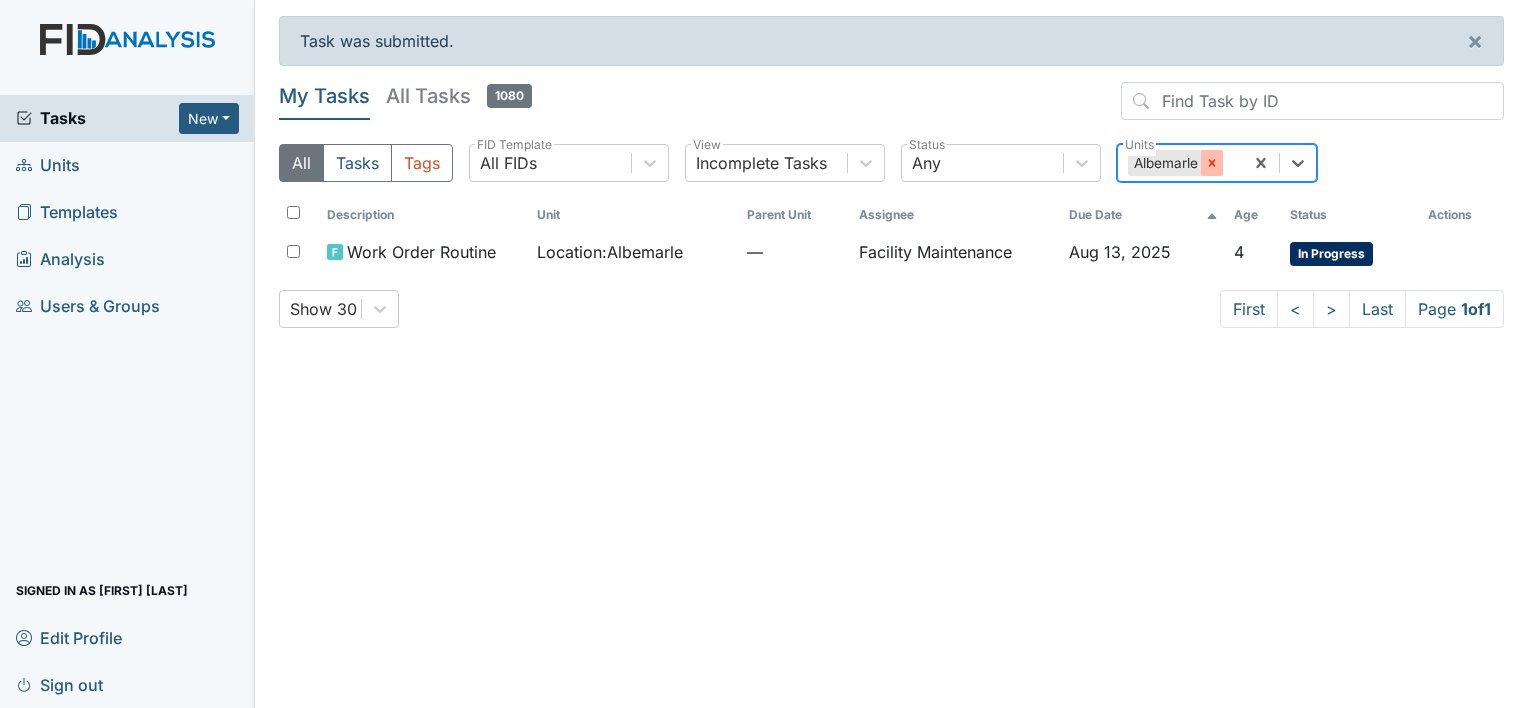 click 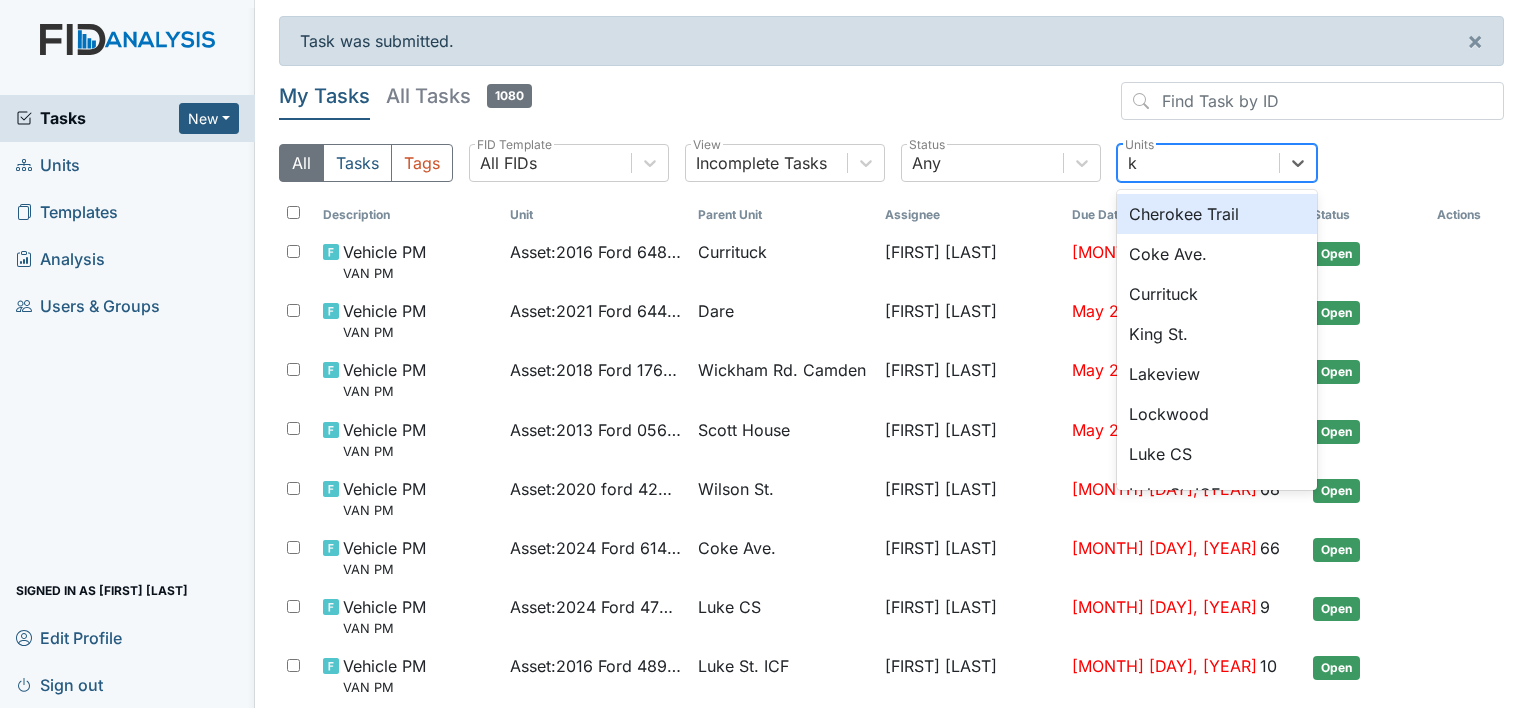type on "ku" 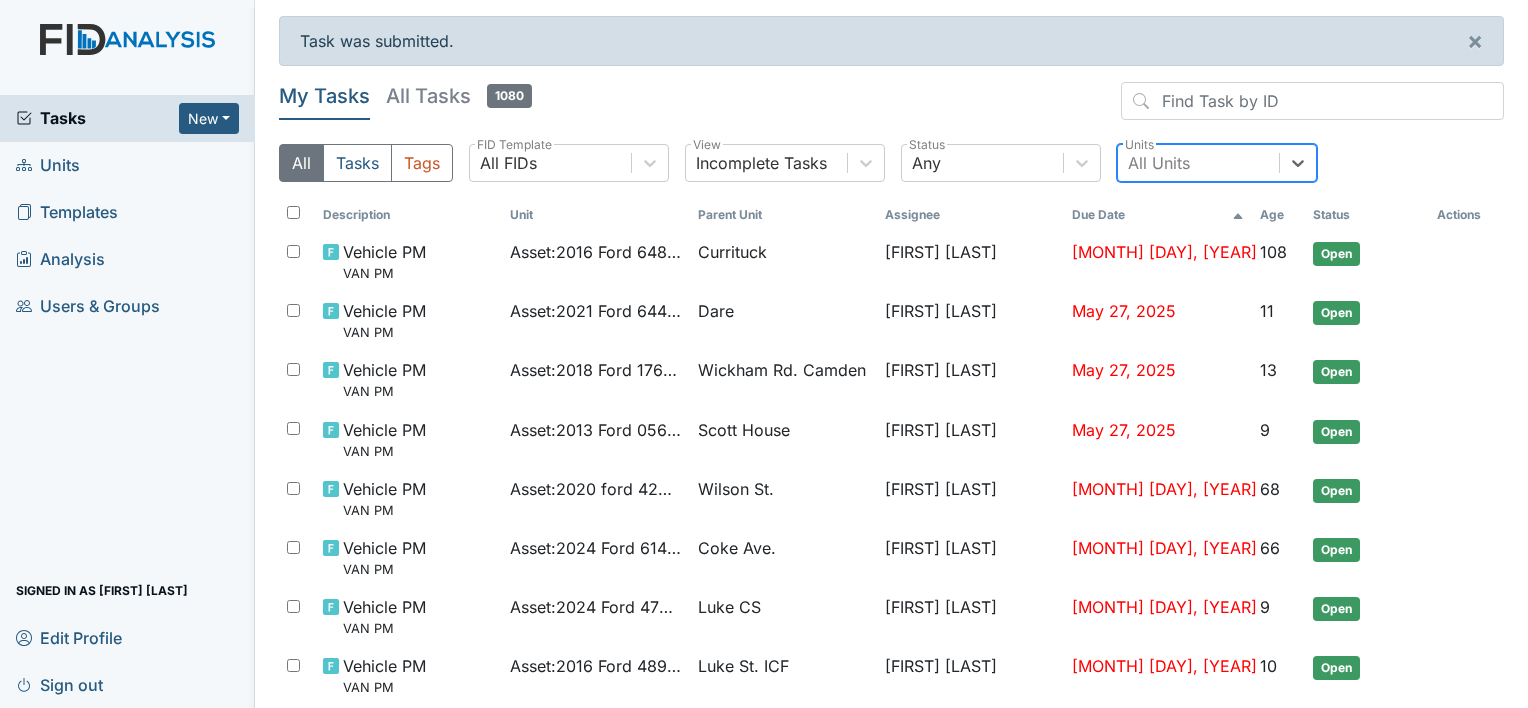 click on "All Units" at bounding box center (1198, 163) 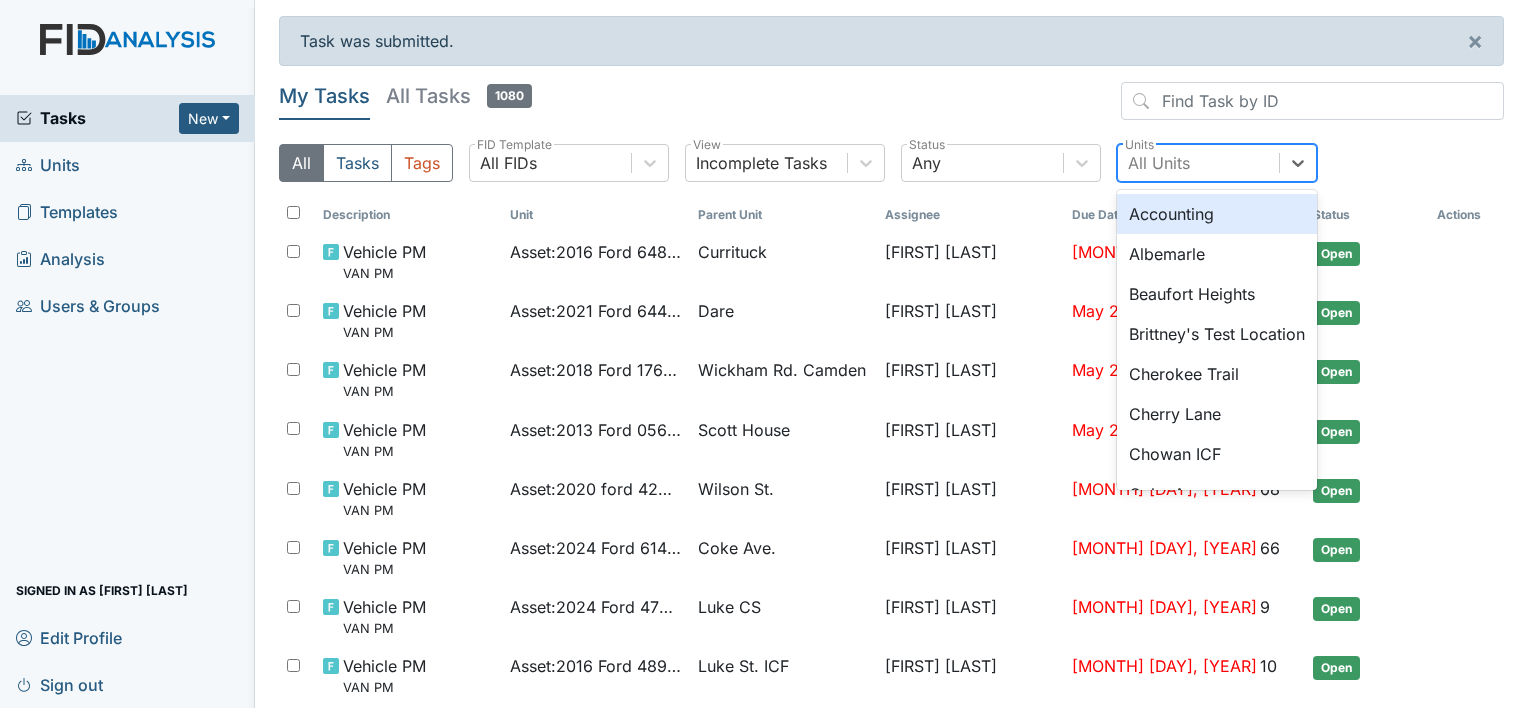 click on "All Units" at bounding box center [1198, 163] 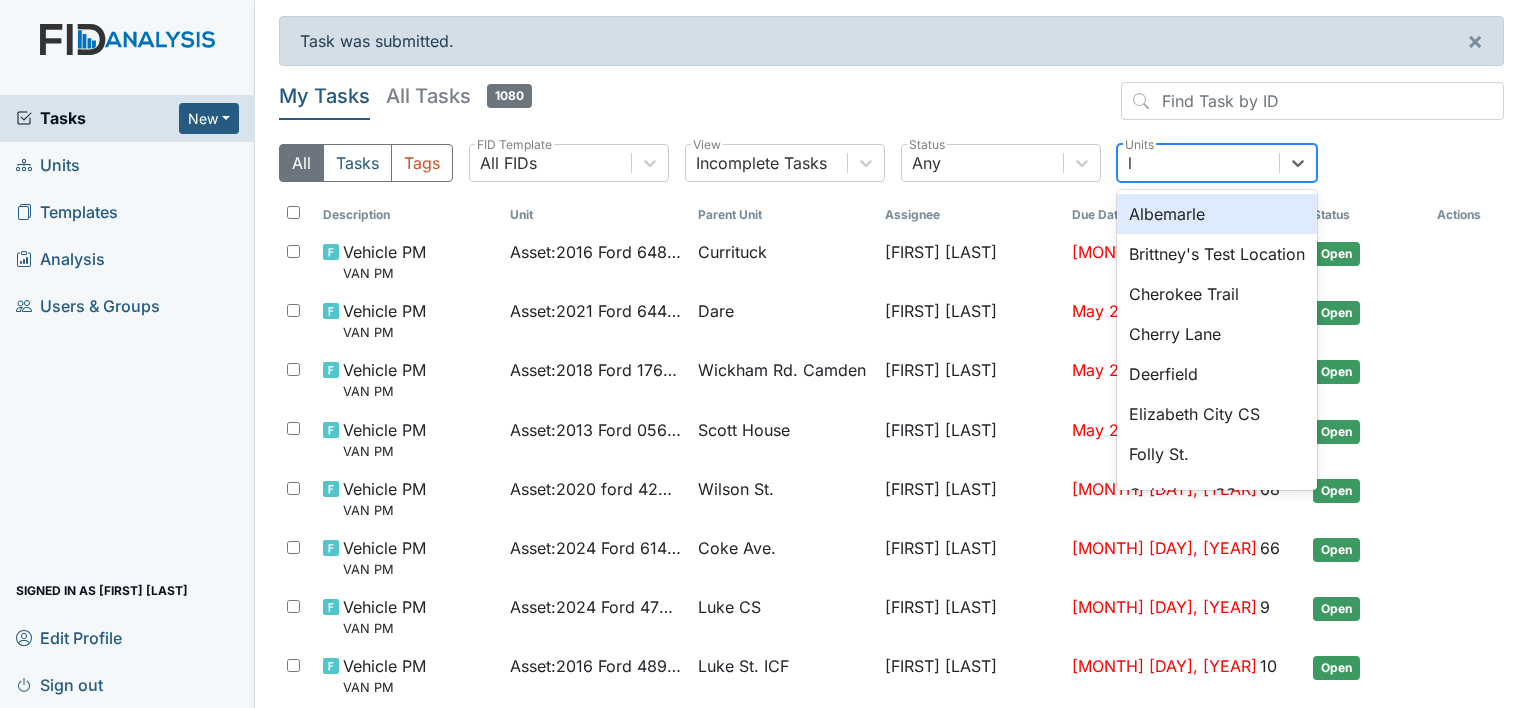 type on "lu" 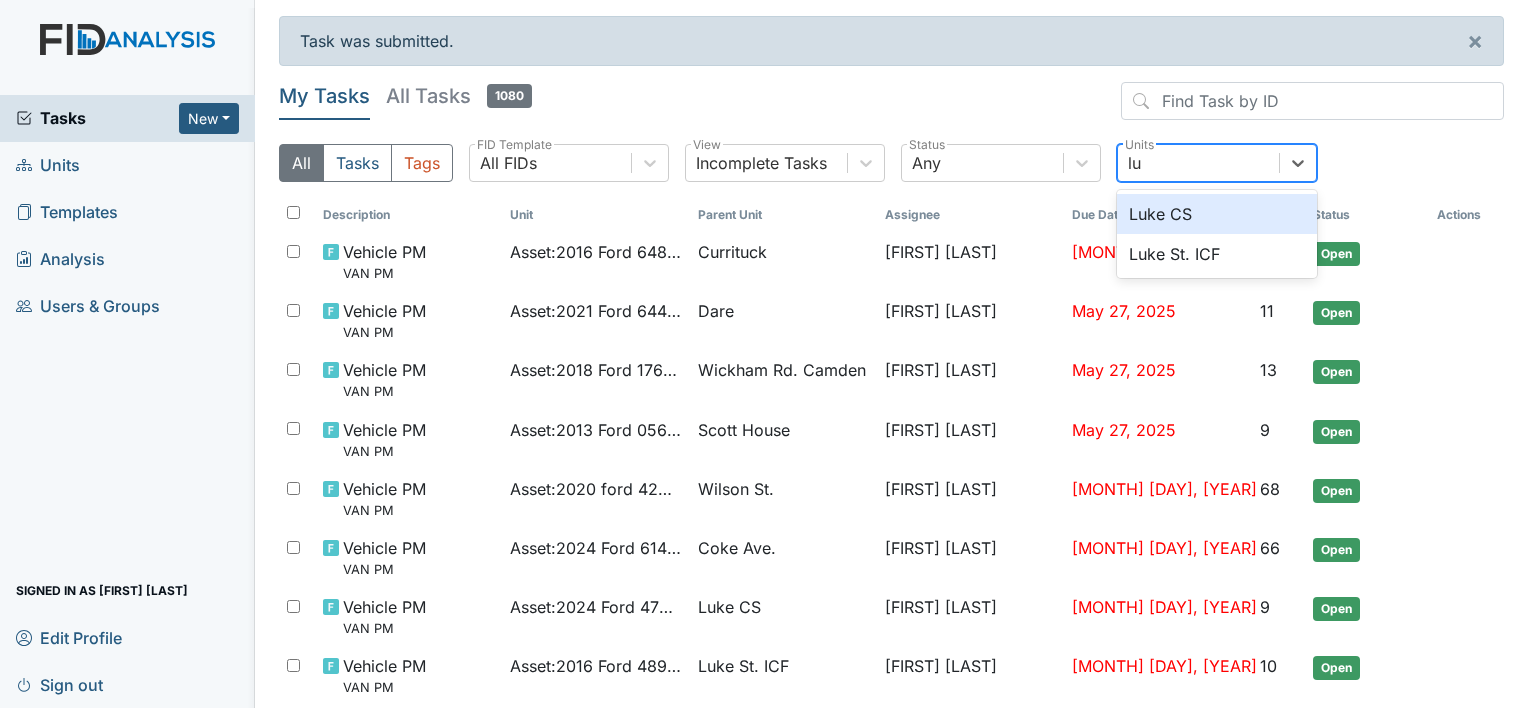 click on "Luke CS" at bounding box center (1217, 214) 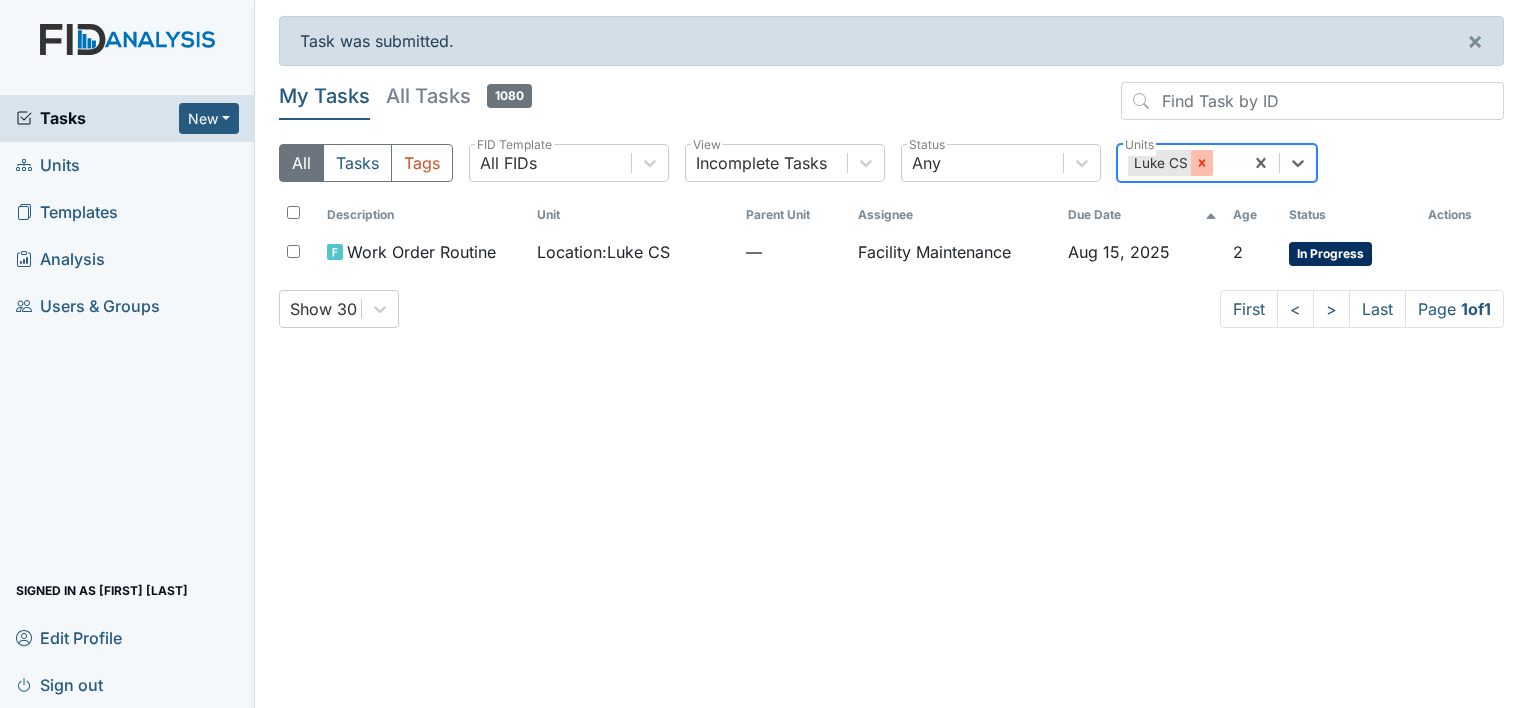 click 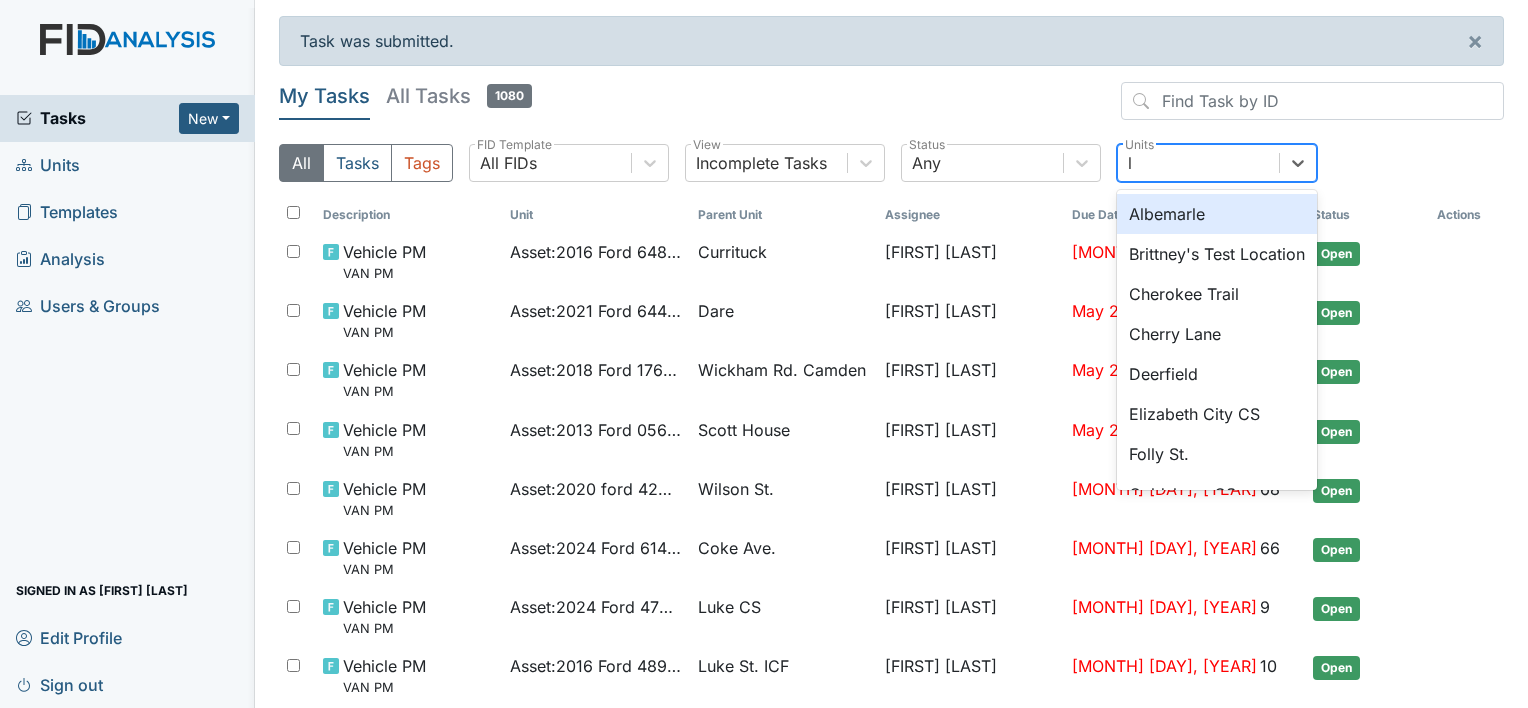 type on "lu" 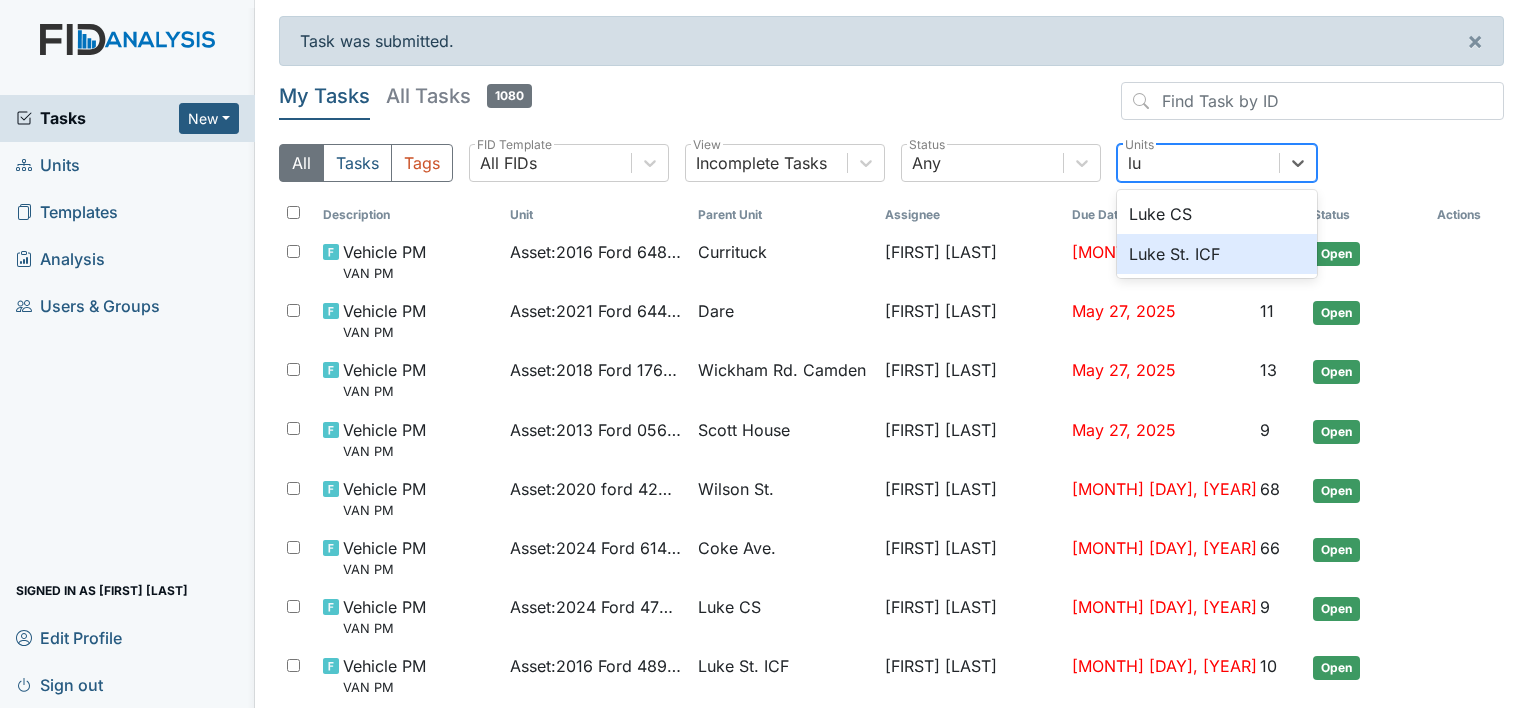 click on "Luke St. ICF" at bounding box center [1217, 254] 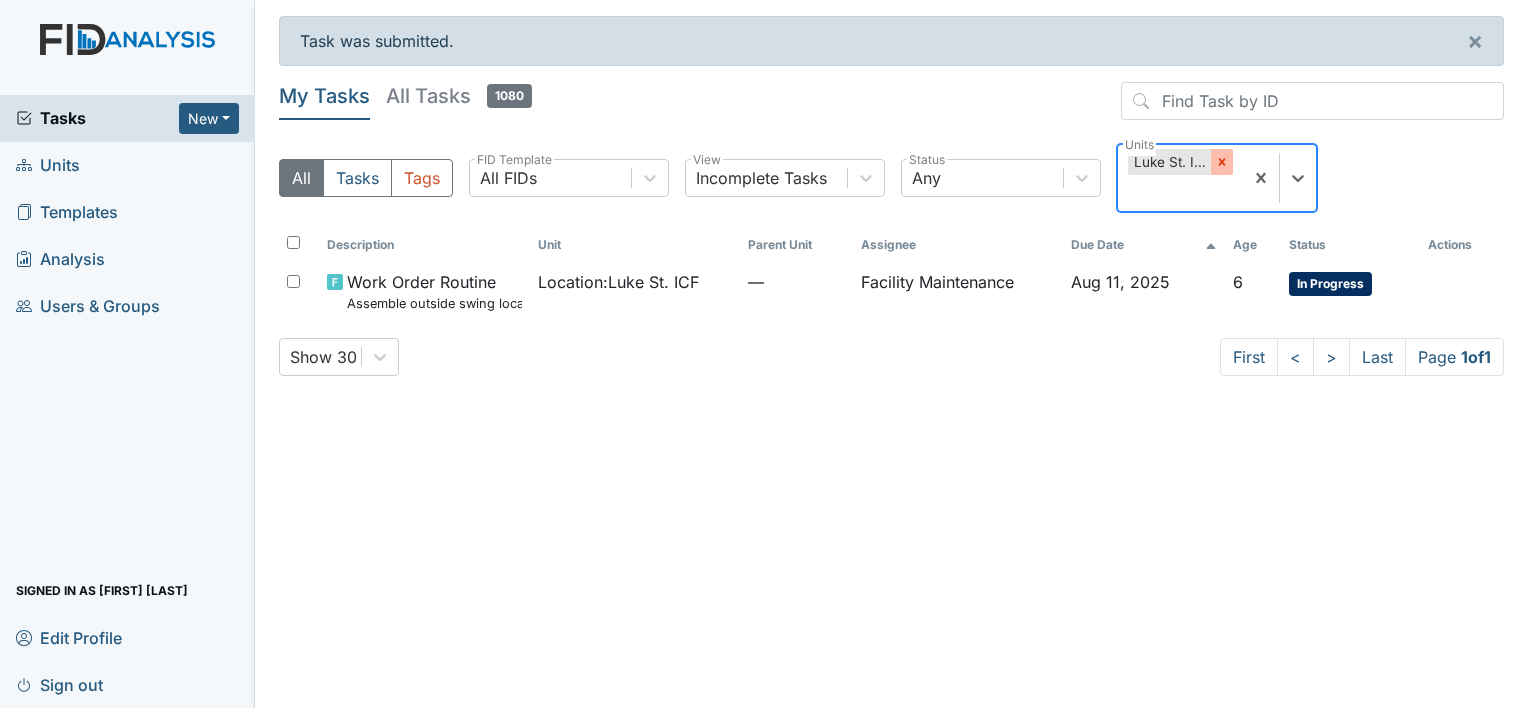 click 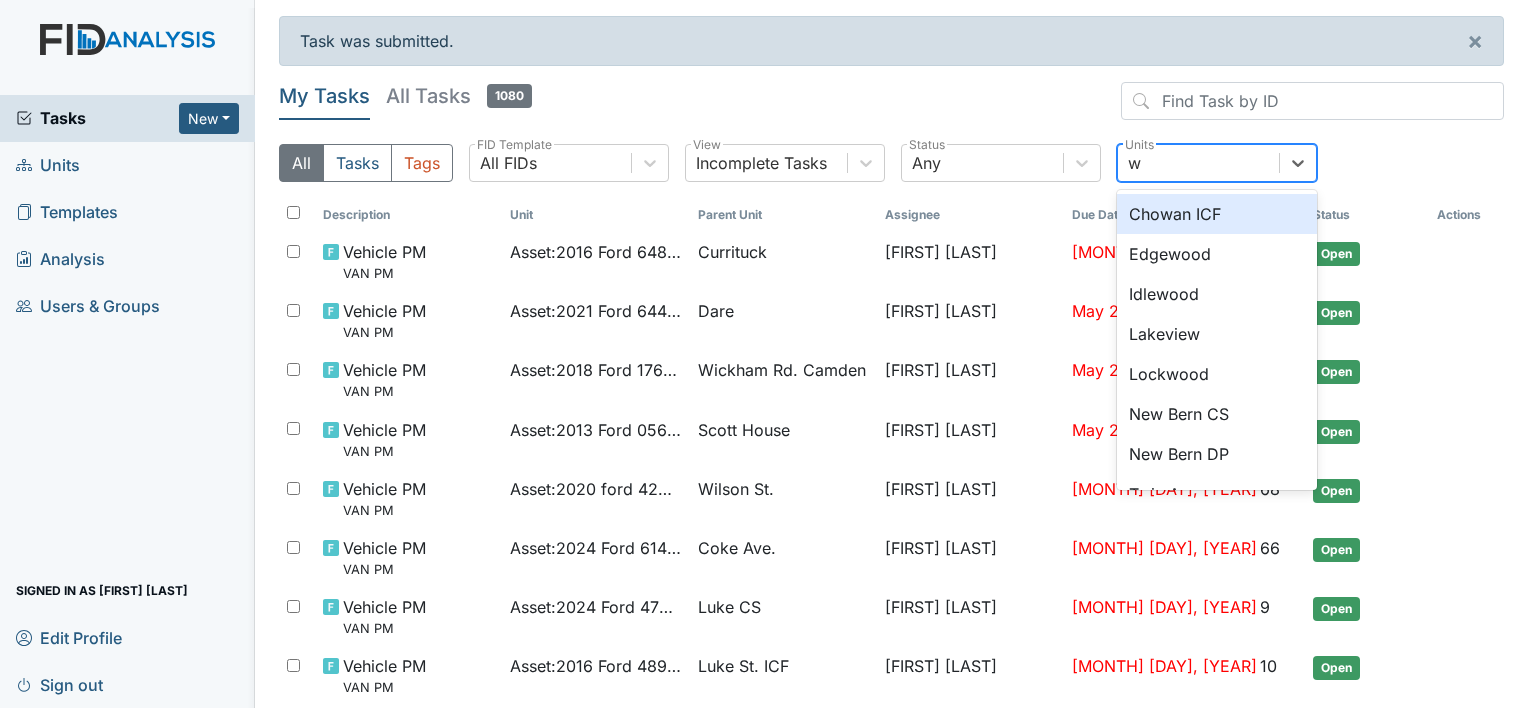 type on "wi" 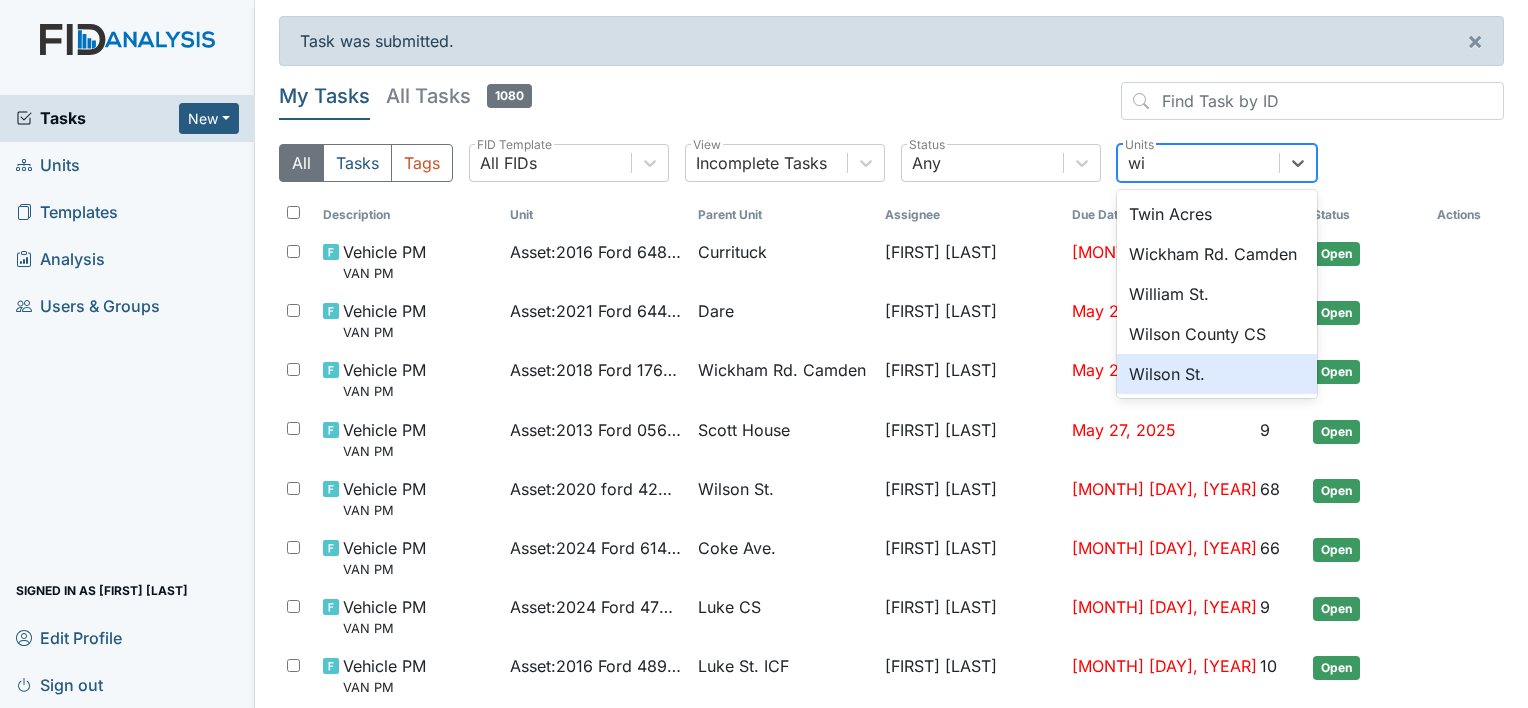 click on "Wilson St." at bounding box center (1217, 374) 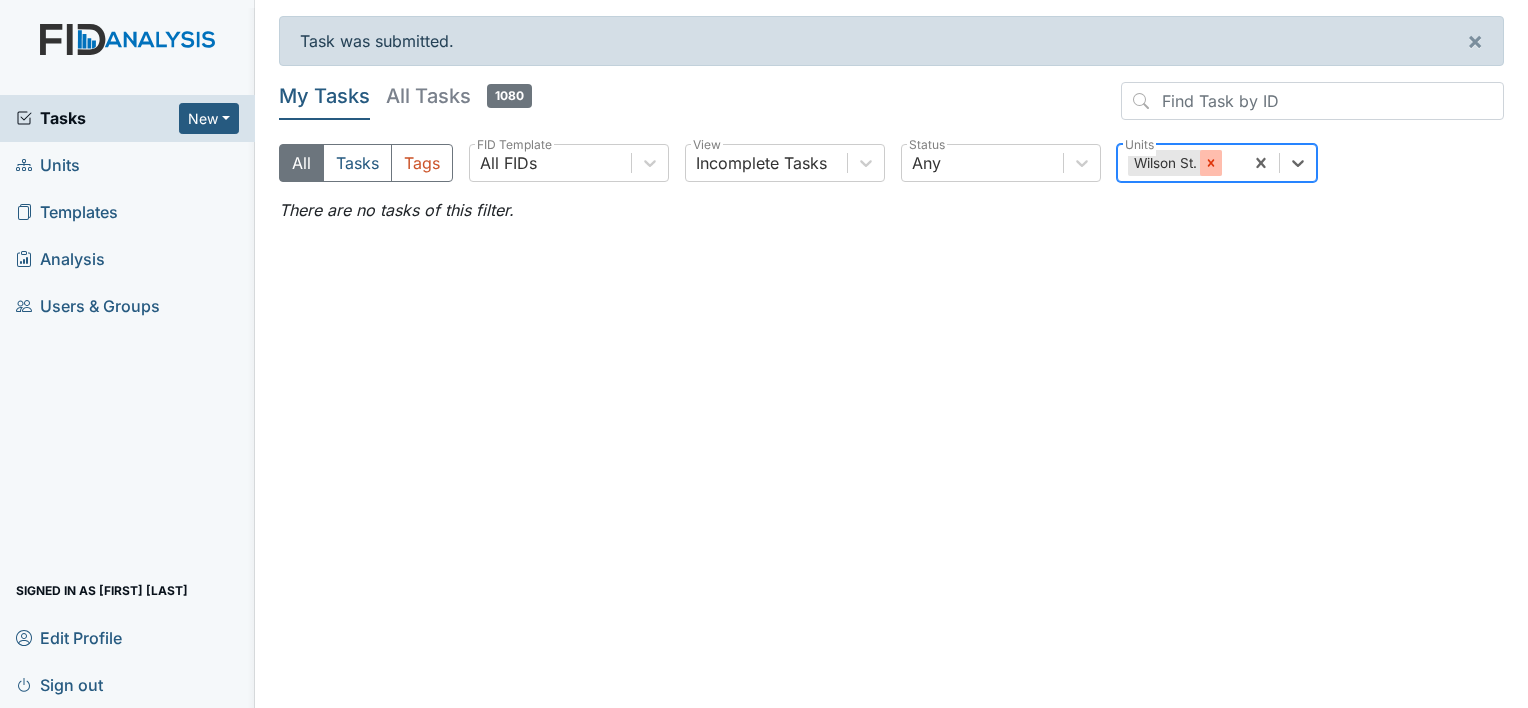 click 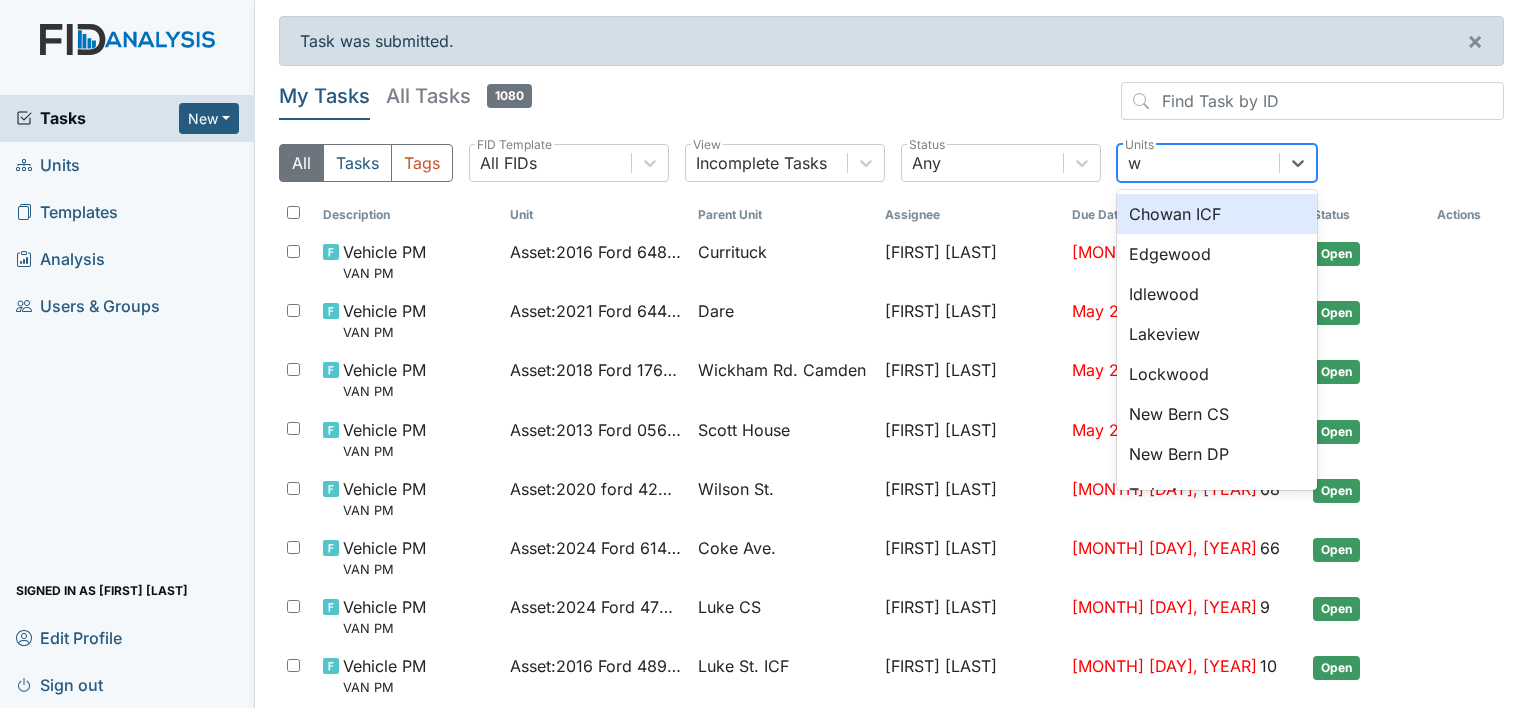 type on "wi" 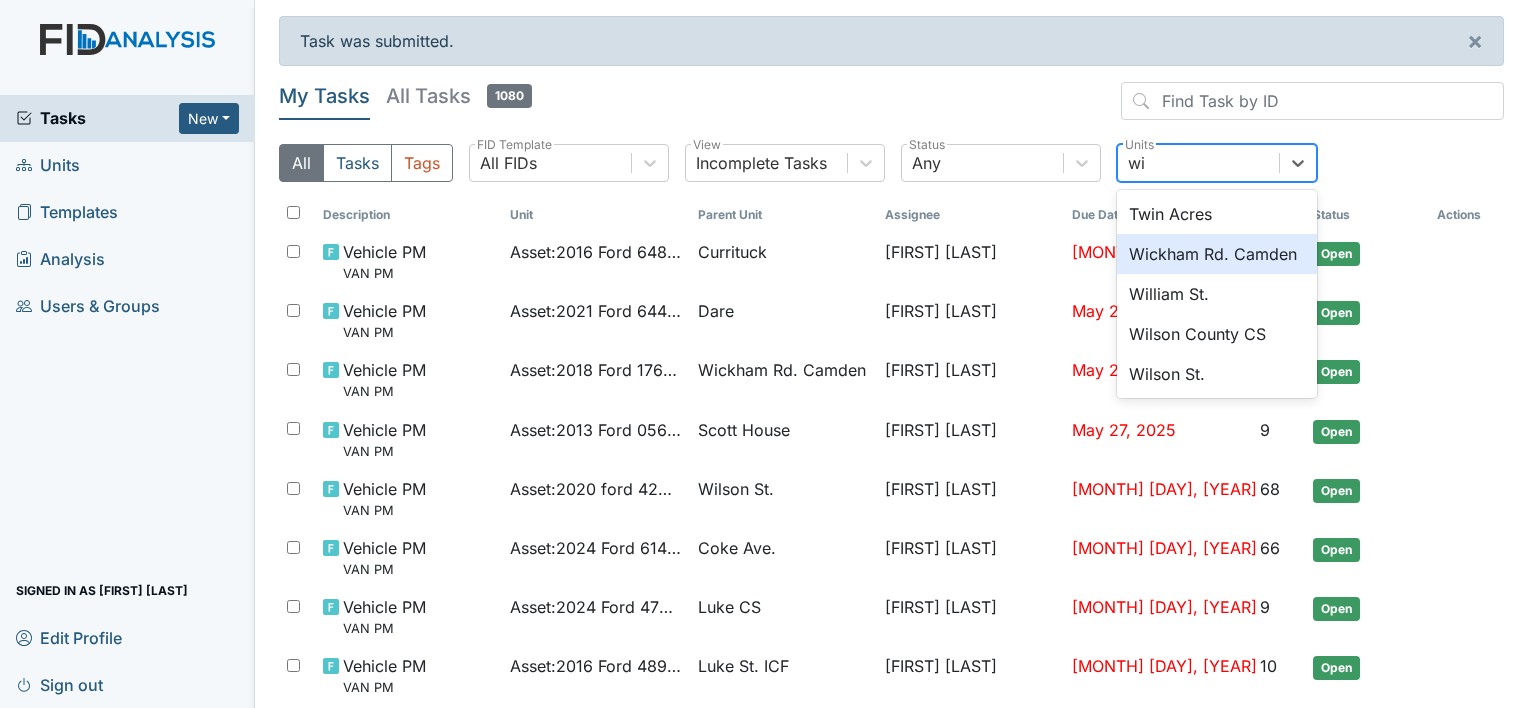 click on "Wickham Rd. Camden" at bounding box center [1217, 254] 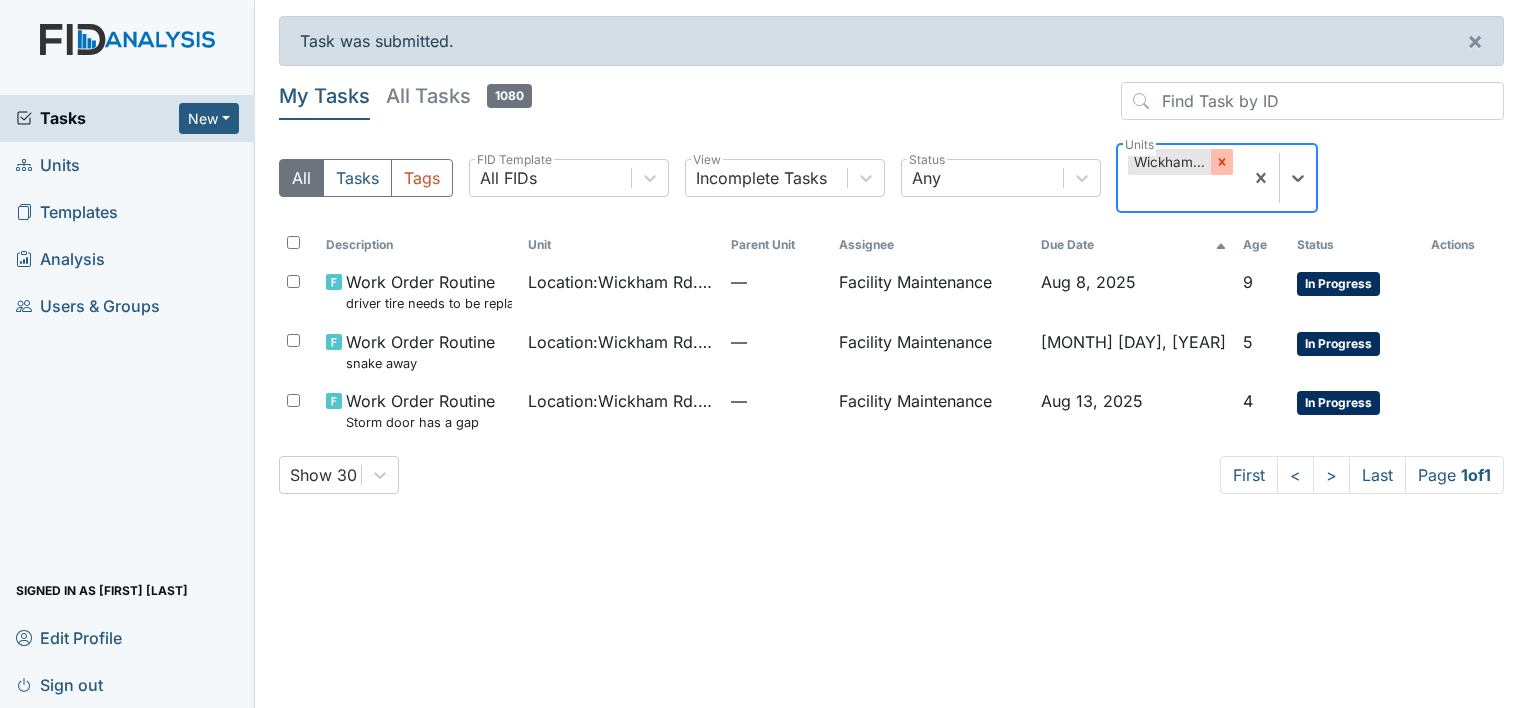 click 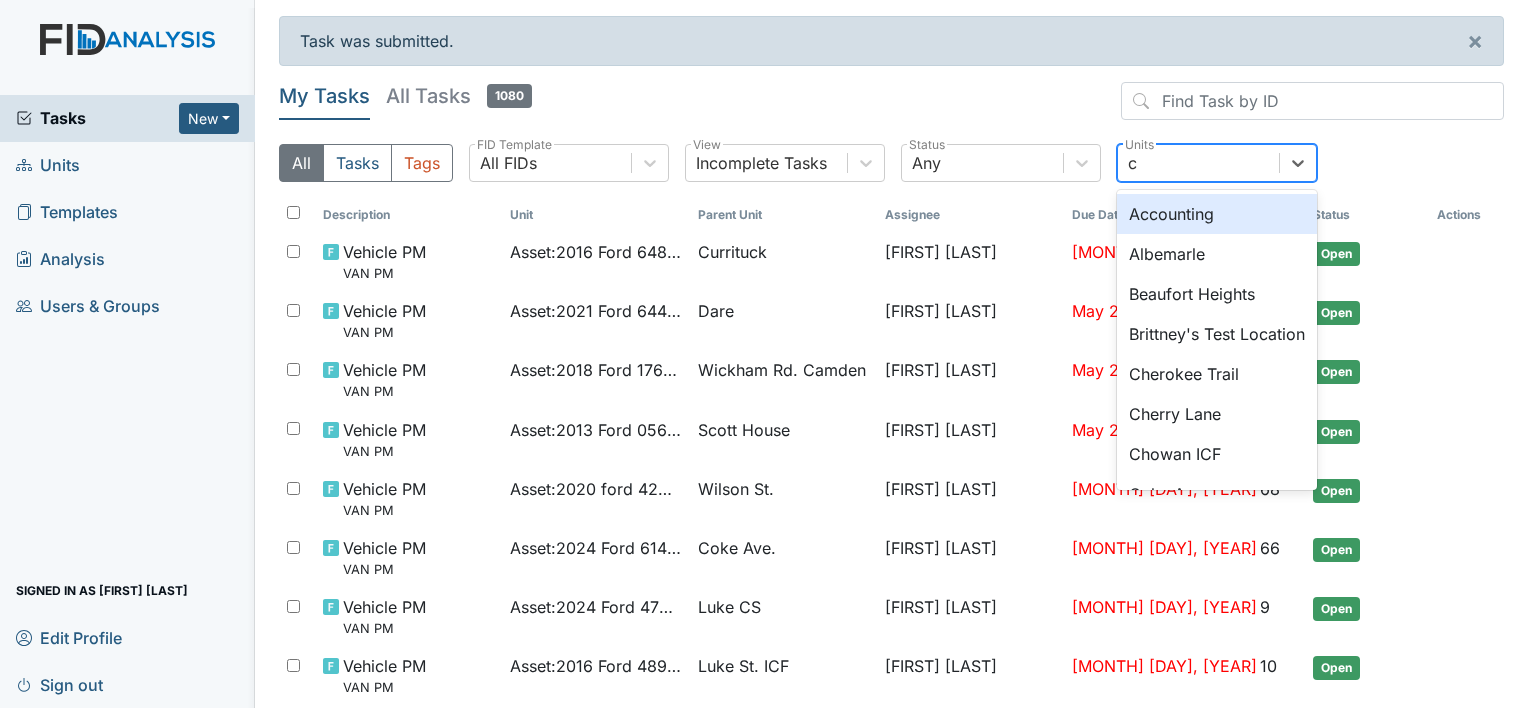 type on "cu" 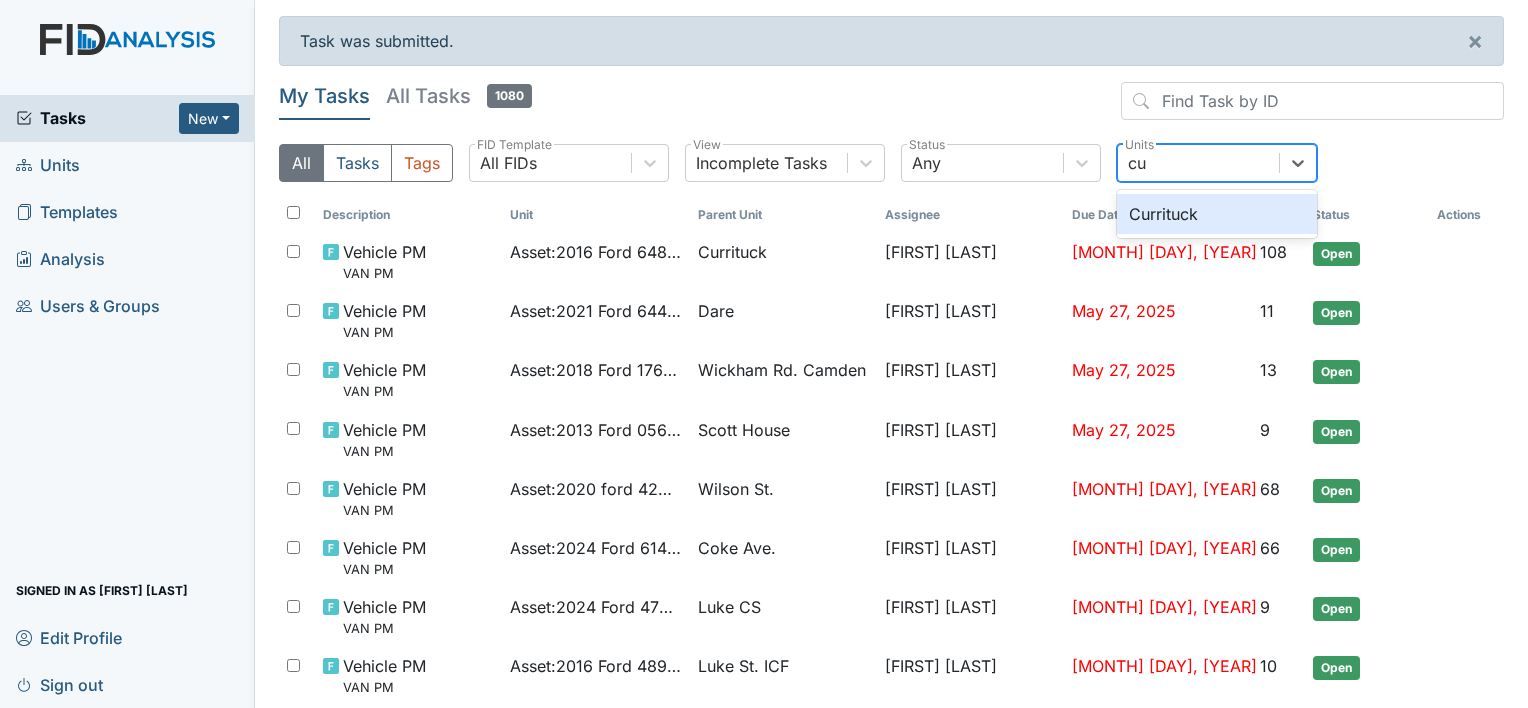 click on "Currituck" at bounding box center (1217, 214) 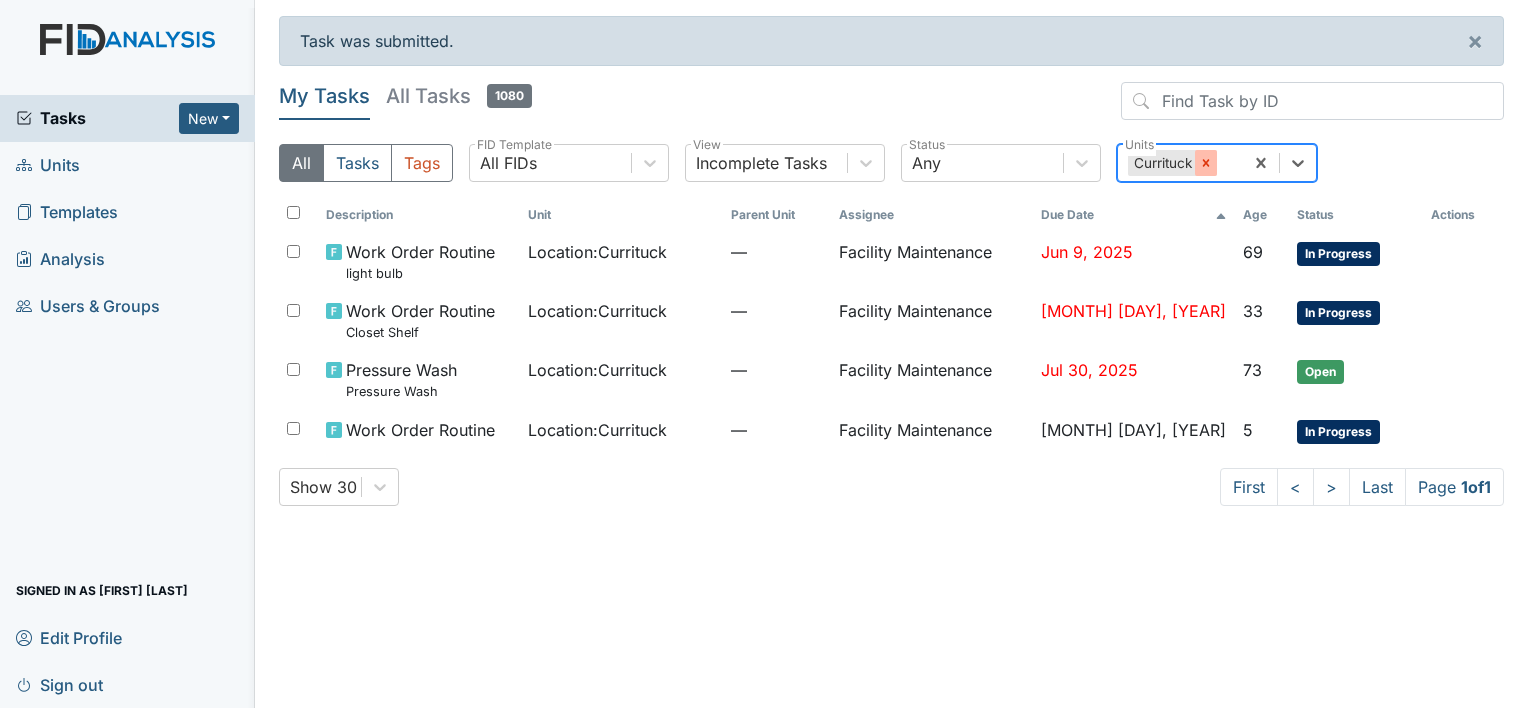 click 